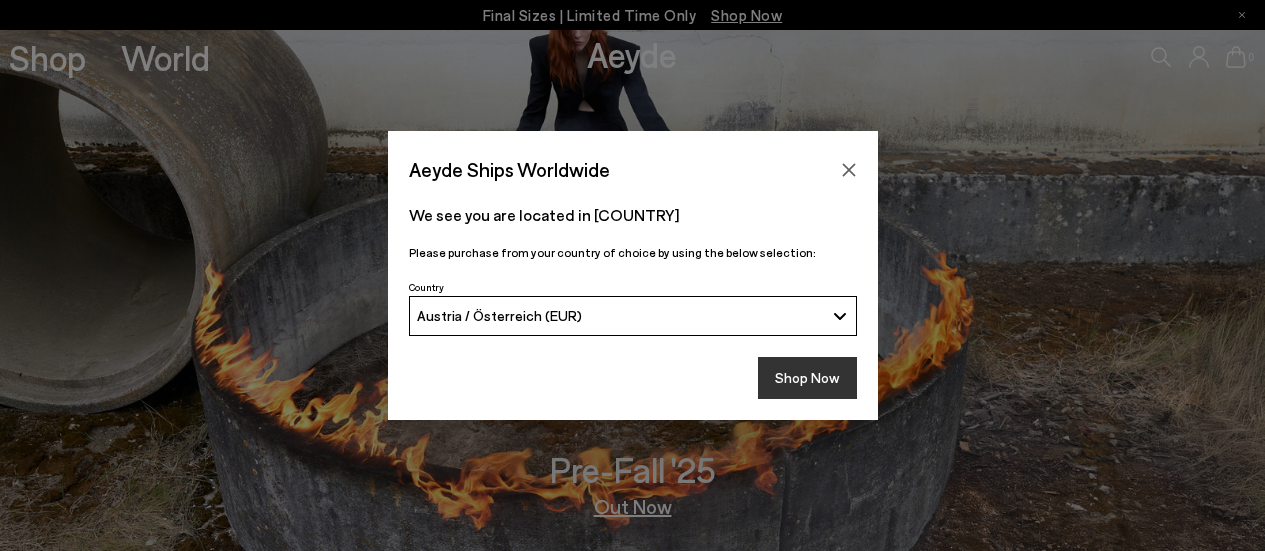 scroll, scrollTop: 0, scrollLeft: 0, axis: both 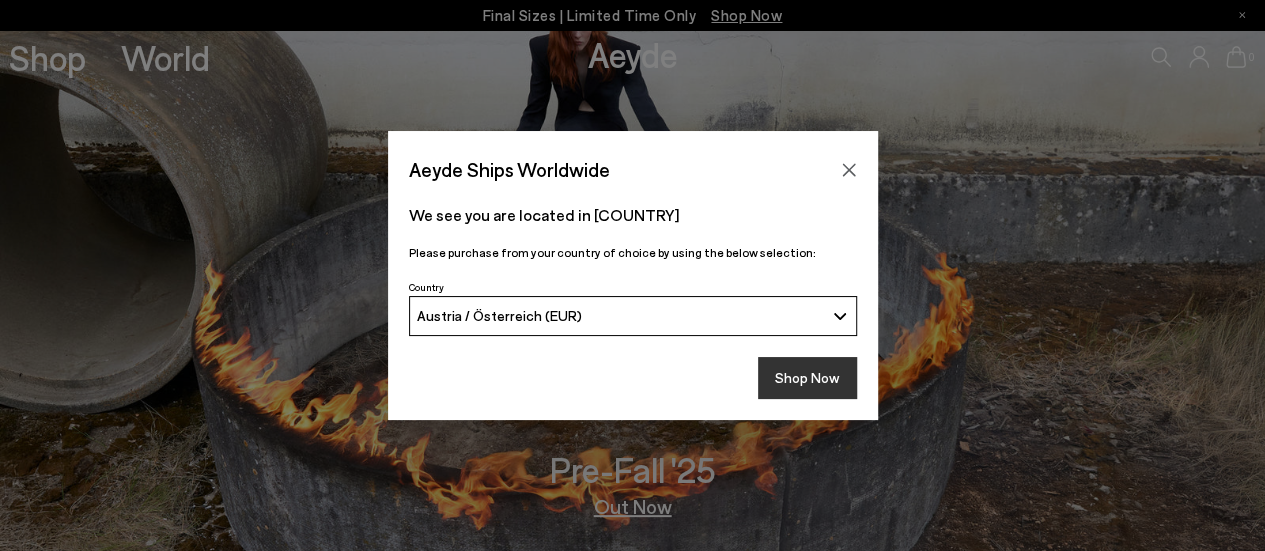 click on "Shop Now" at bounding box center [807, 378] 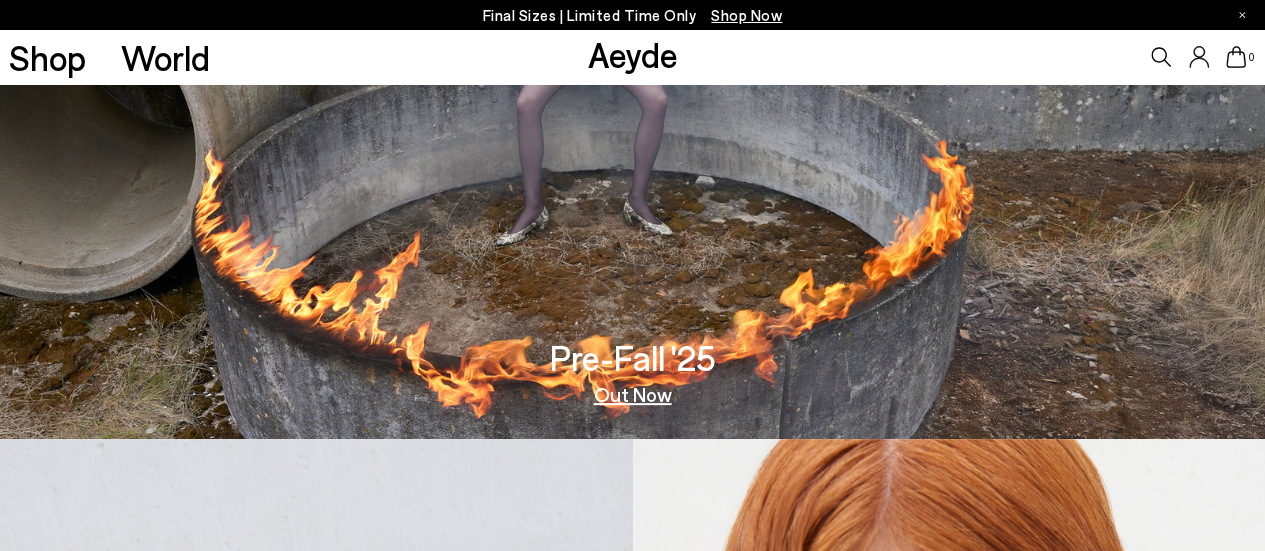 scroll, scrollTop: 0, scrollLeft: 0, axis: both 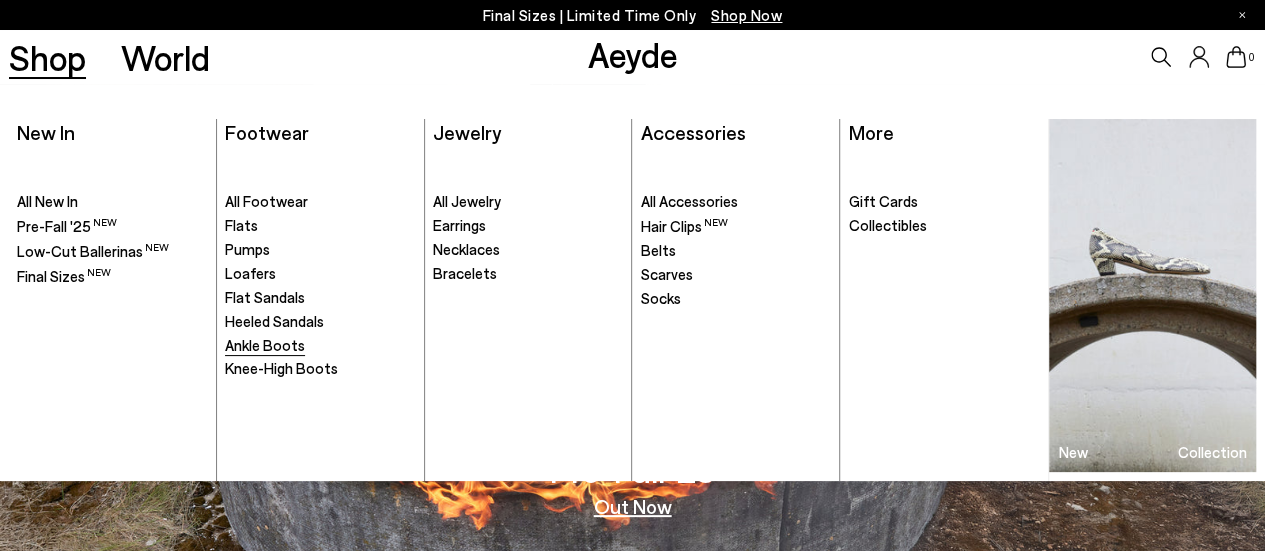 click on "Ankle Boots" at bounding box center [265, 345] 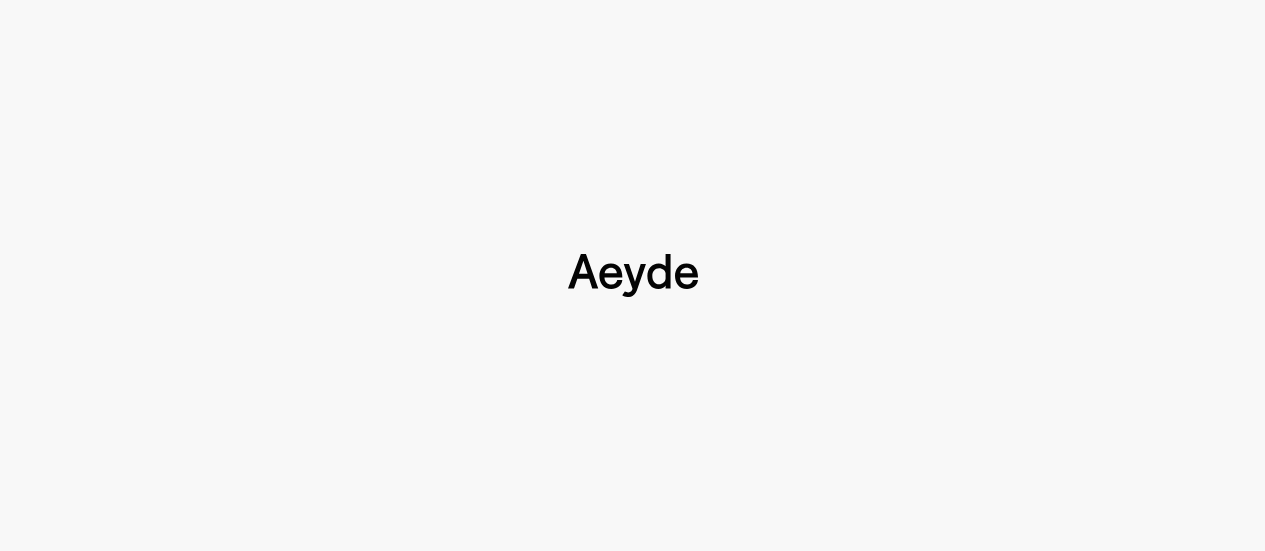 type 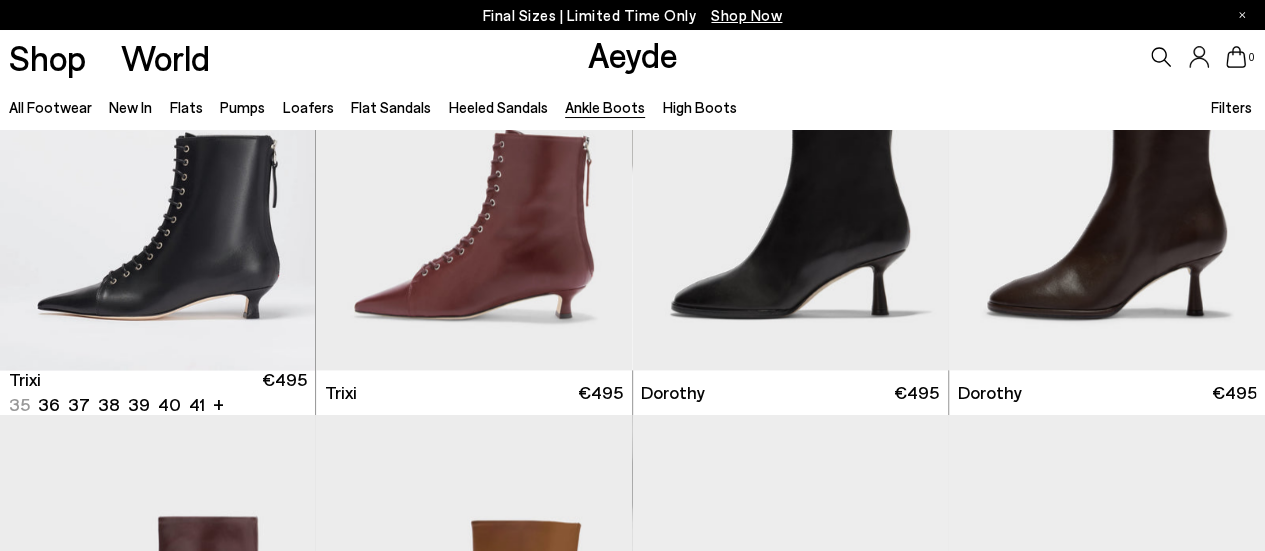 scroll, scrollTop: 1100, scrollLeft: 0, axis: vertical 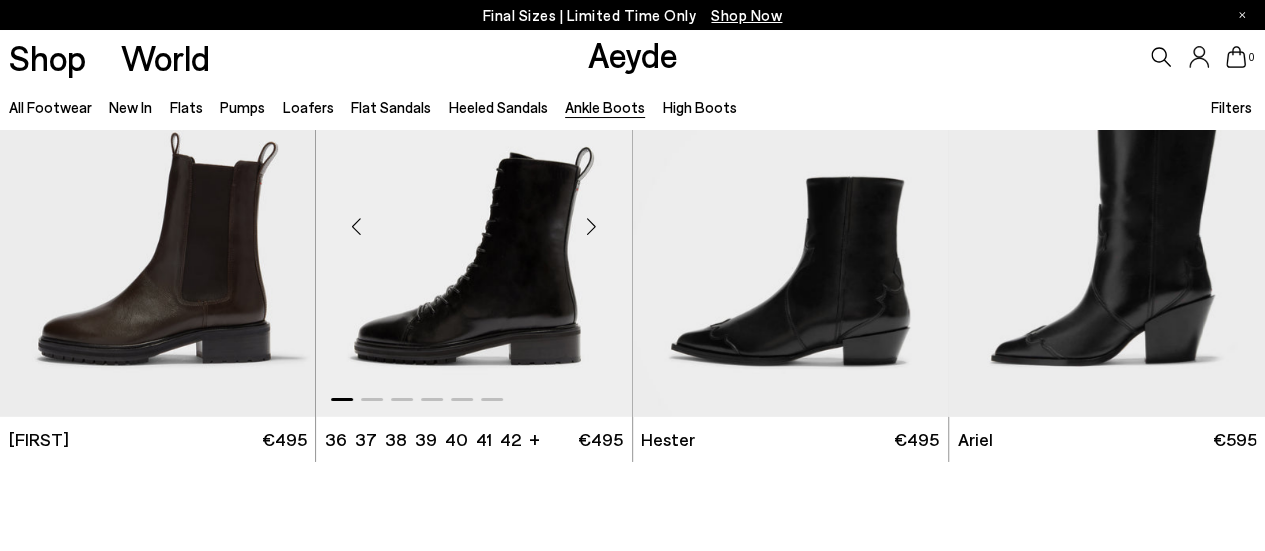 click at bounding box center (474, 218) 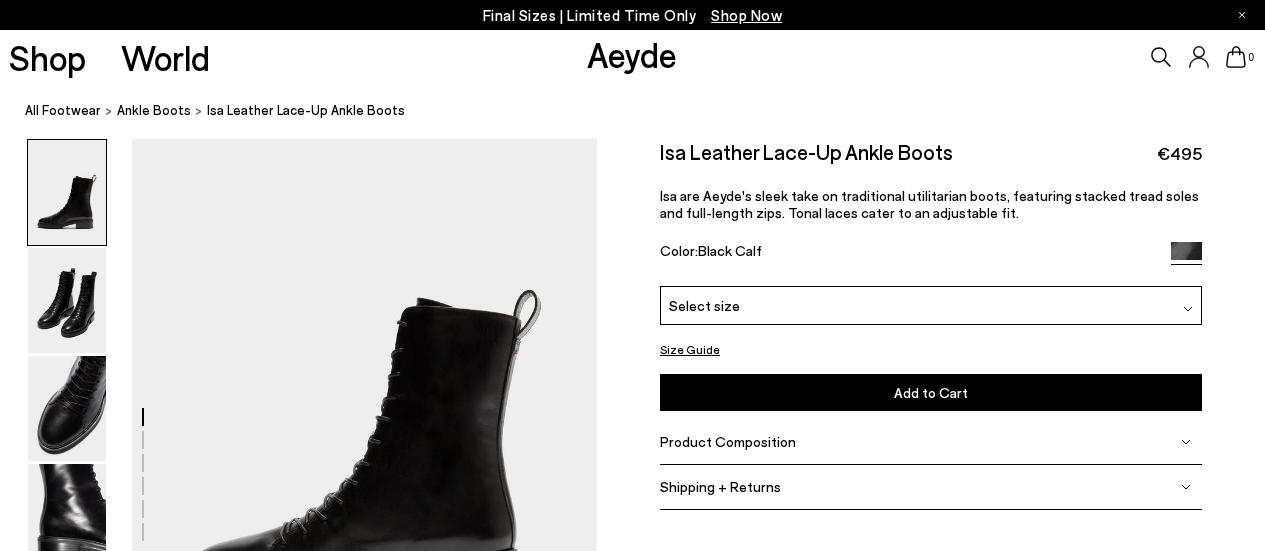 scroll, scrollTop: 0, scrollLeft: 0, axis: both 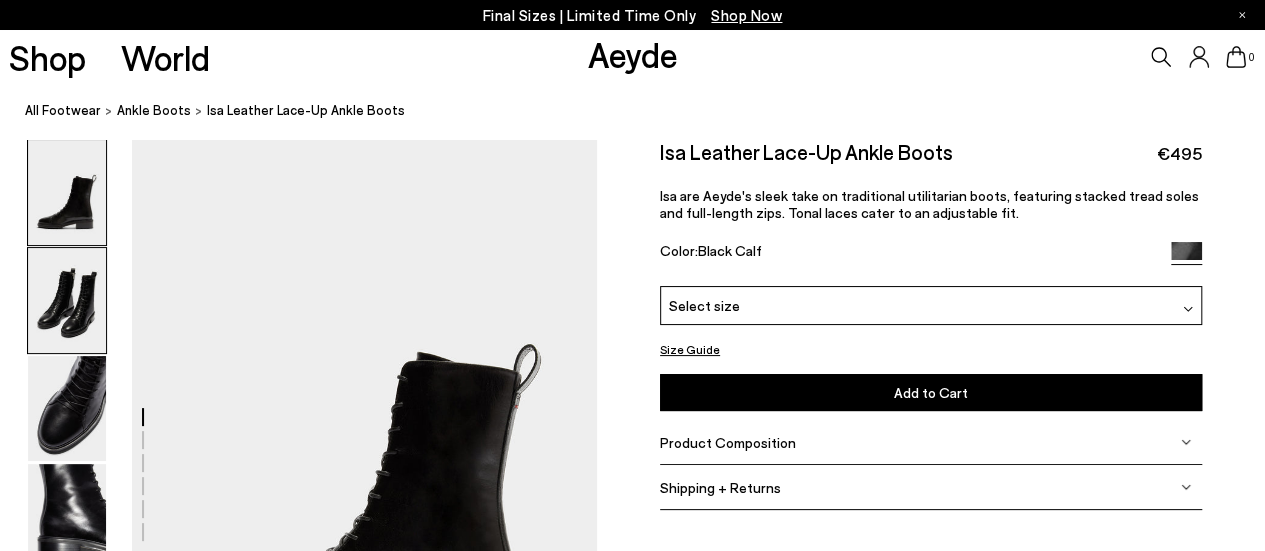 click at bounding box center [67, 300] 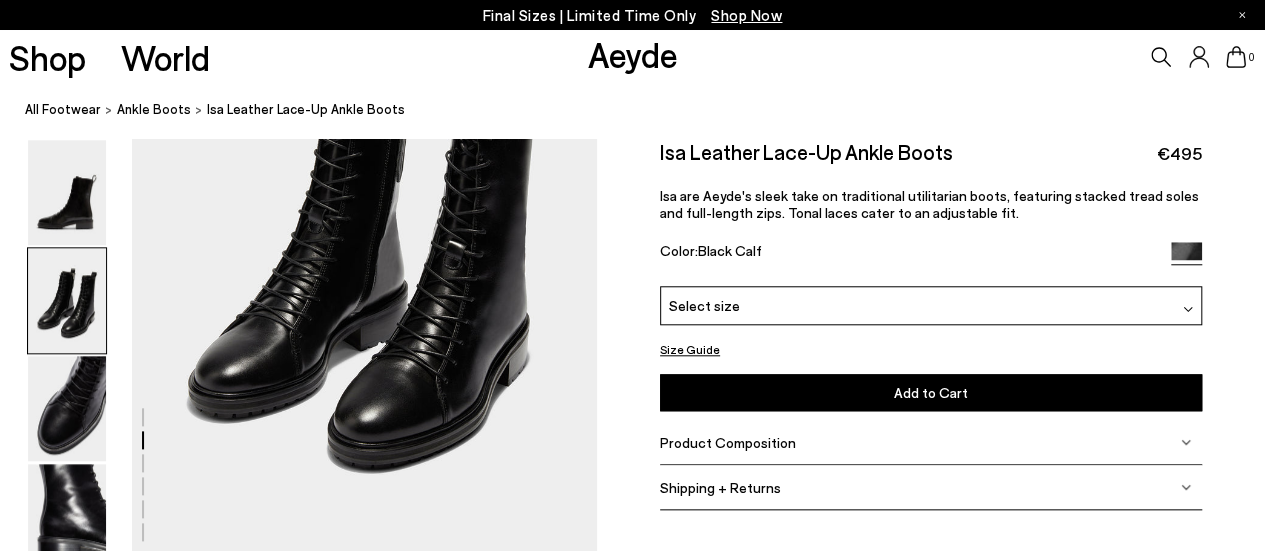 scroll, scrollTop: 824, scrollLeft: 0, axis: vertical 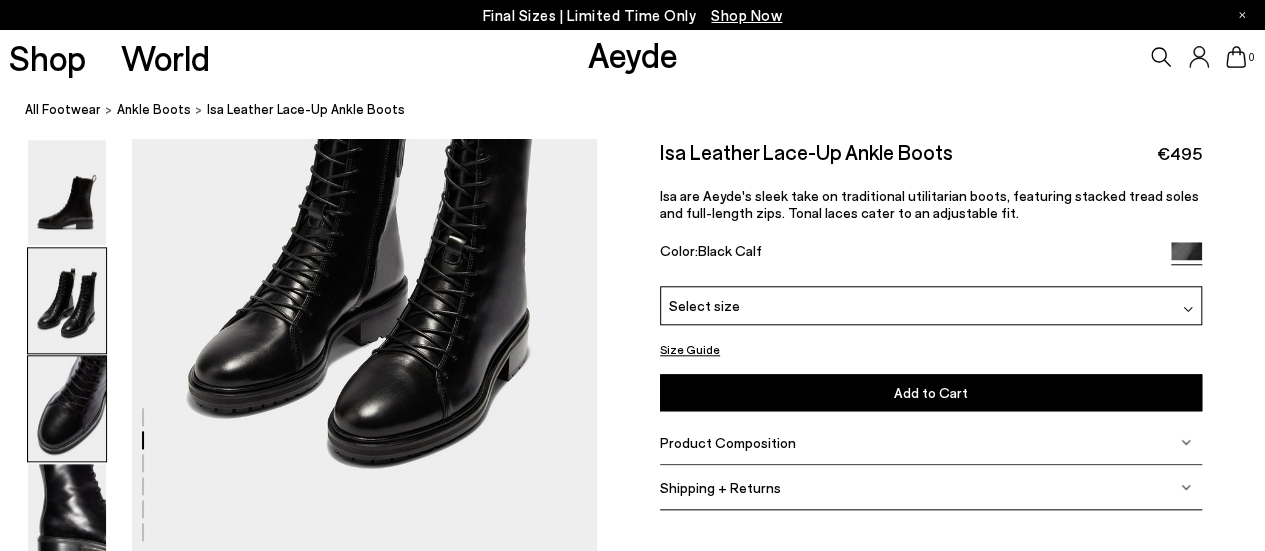 click at bounding box center (67, 408) 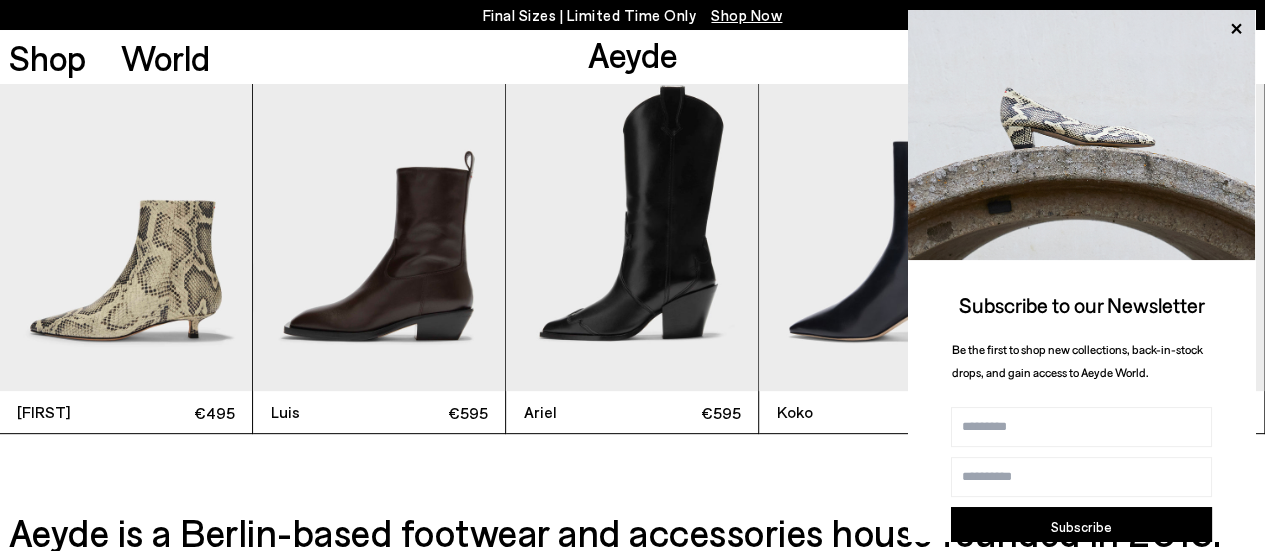 scroll, scrollTop: 3846, scrollLeft: 0, axis: vertical 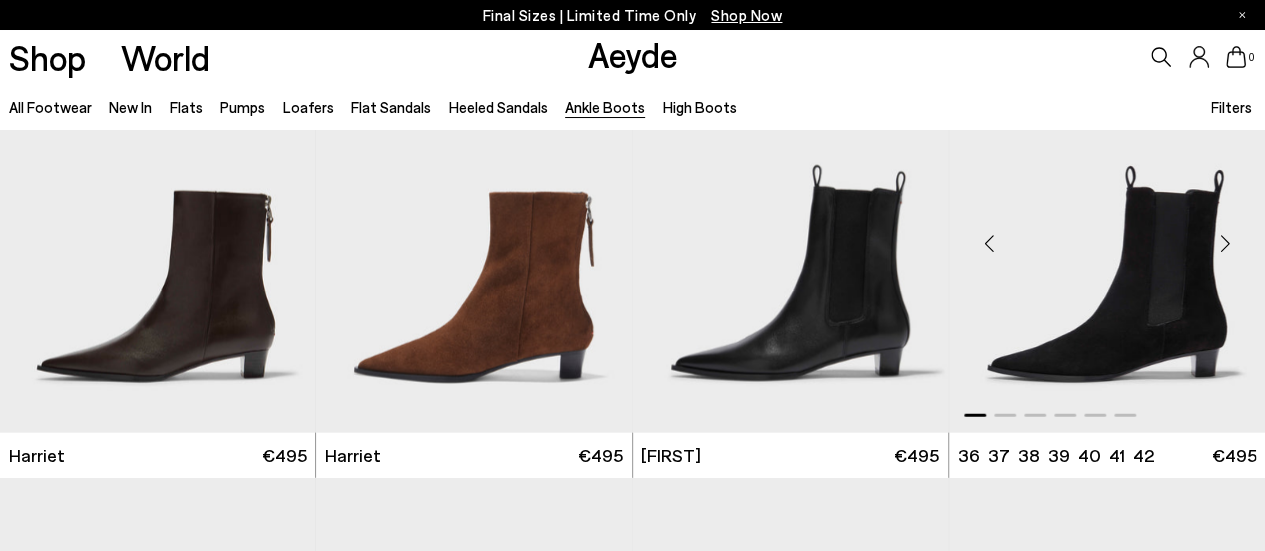 click at bounding box center (1107, 235) 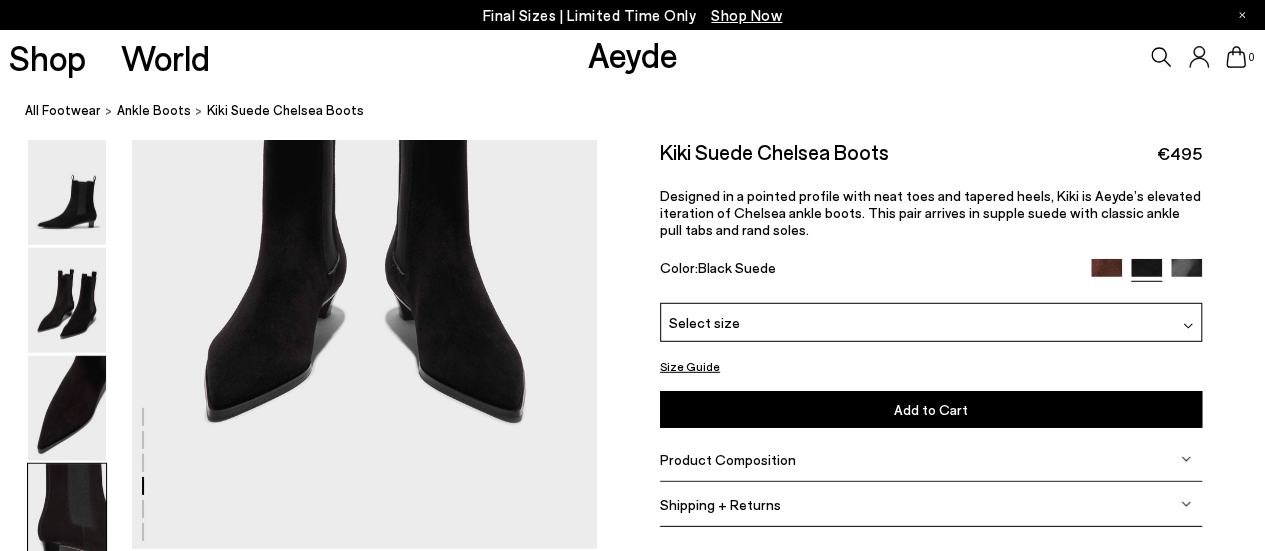 scroll, scrollTop: 2000, scrollLeft: 0, axis: vertical 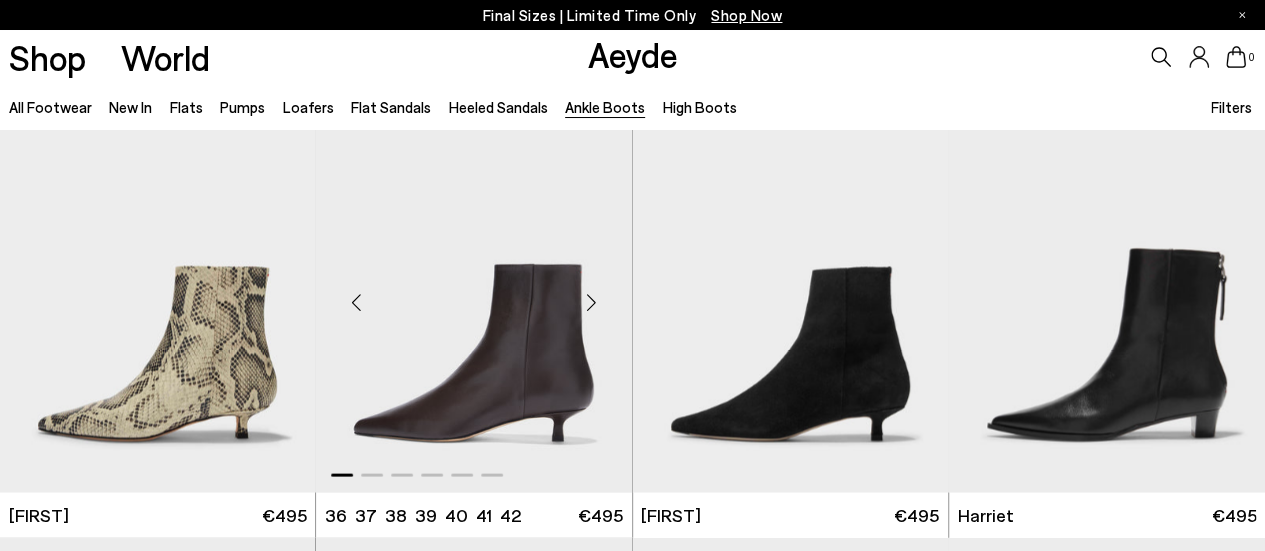 click at bounding box center (474, 293) 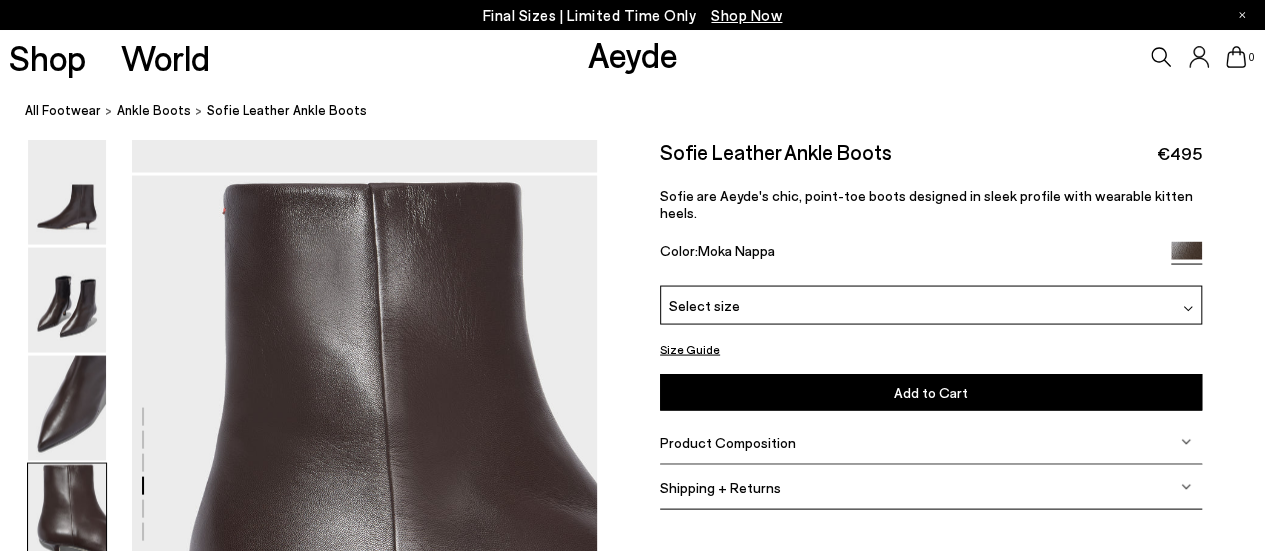scroll, scrollTop: 2100, scrollLeft: 0, axis: vertical 